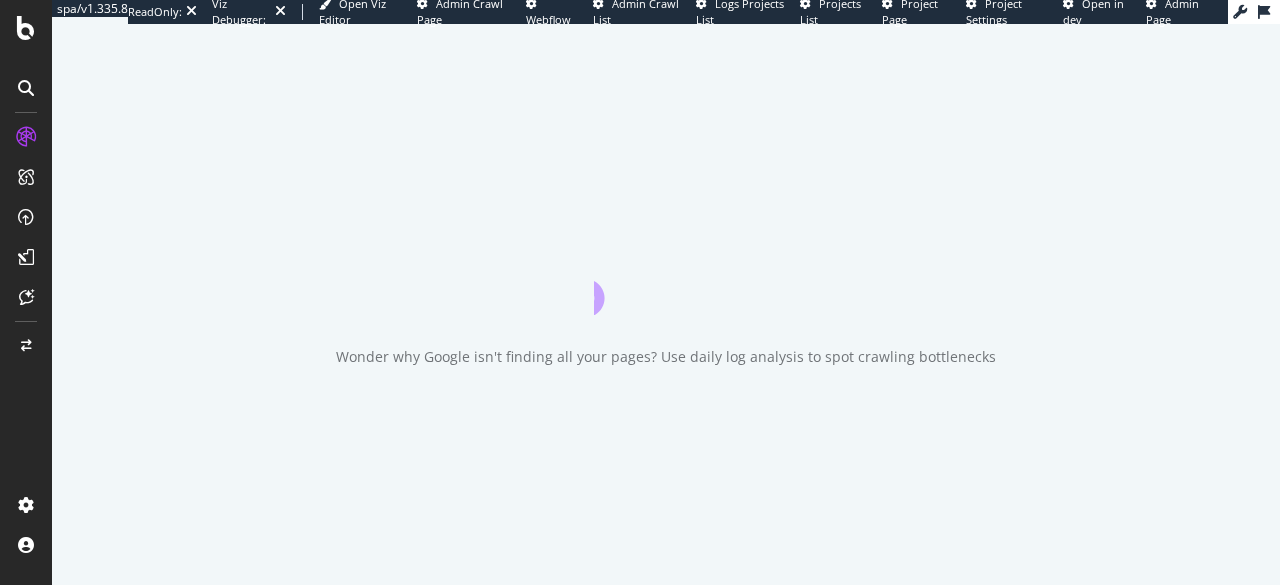 scroll, scrollTop: 0, scrollLeft: 0, axis: both 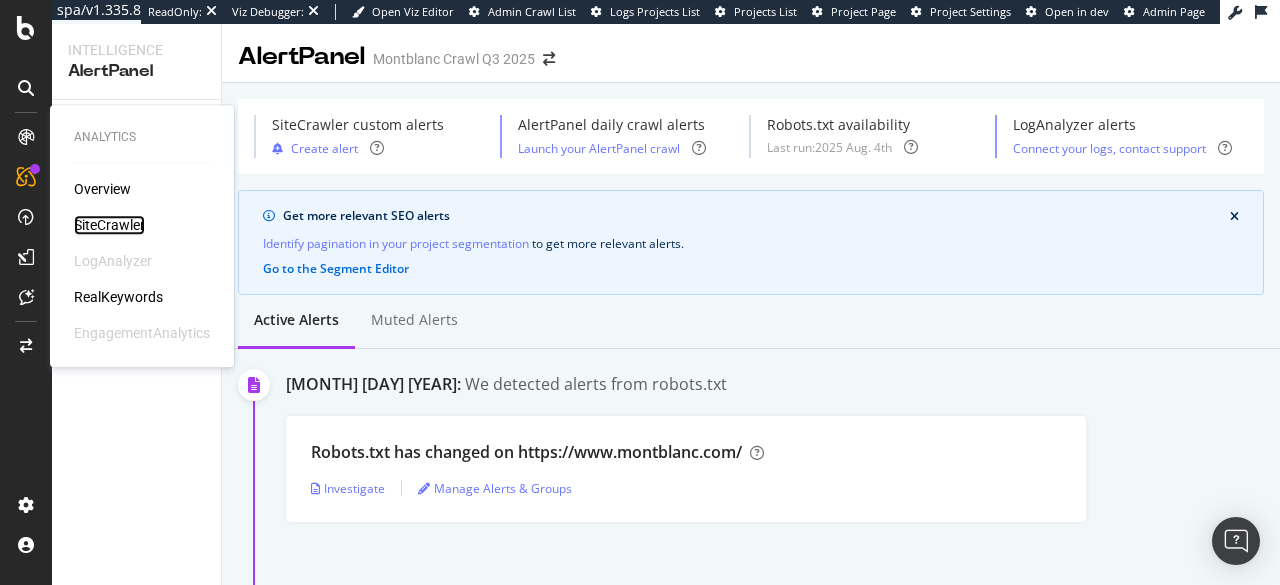 click on "SiteCrawler" at bounding box center [109, 225] 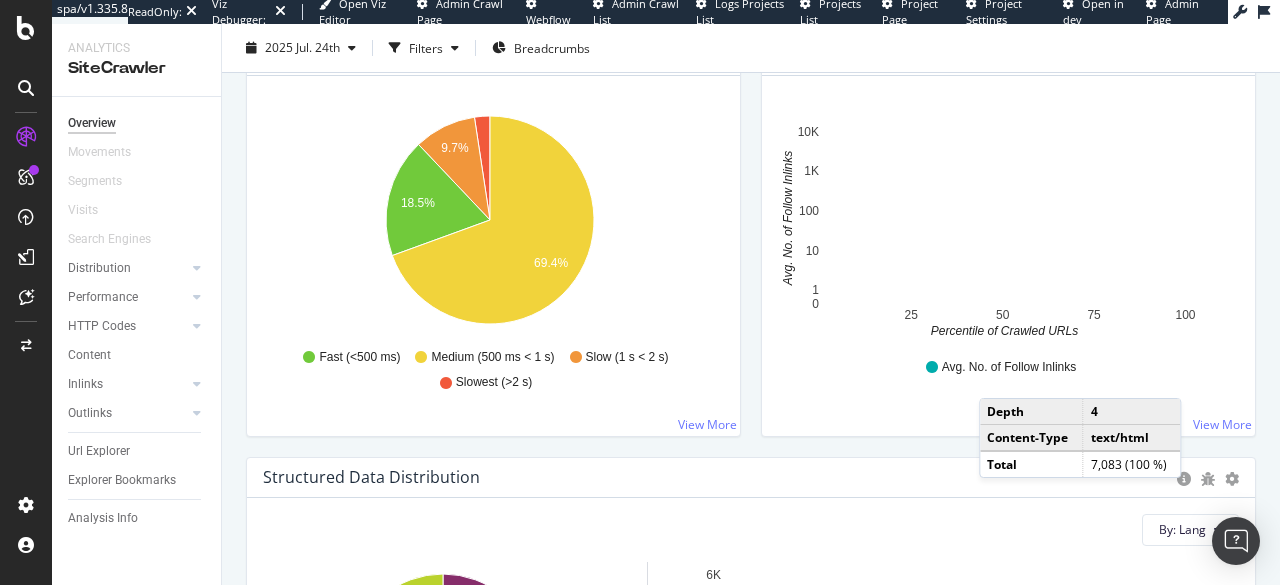 scroll, scrollTop: 1556, scrollLeft: 0, axis: vertical 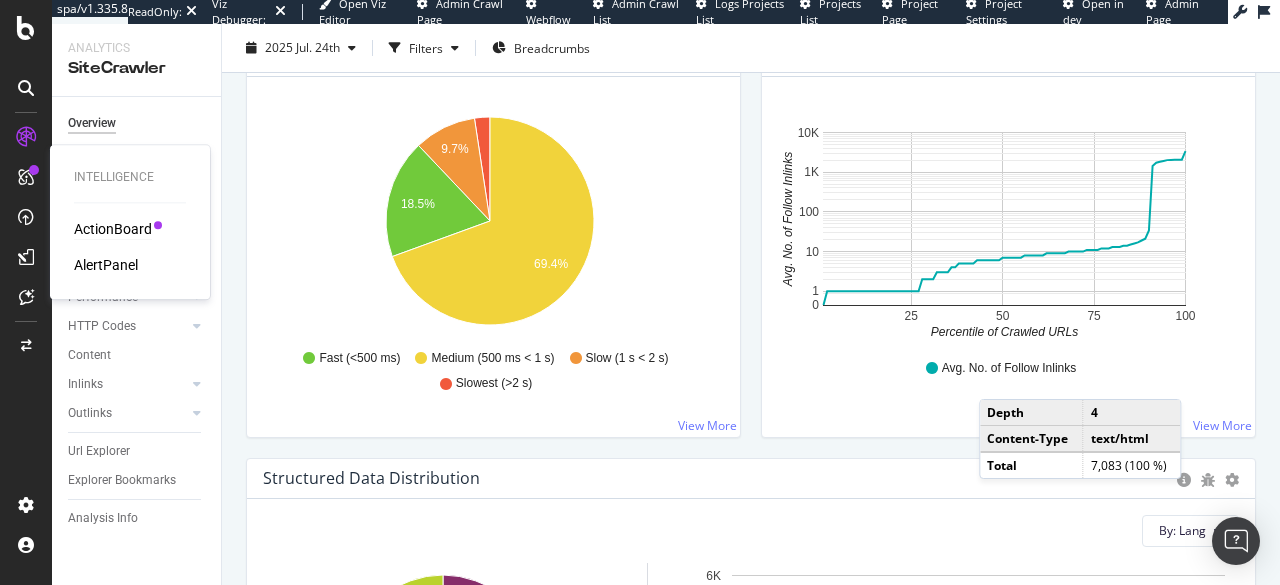 click on "ActionBoard" at bounding box center [113, 229] 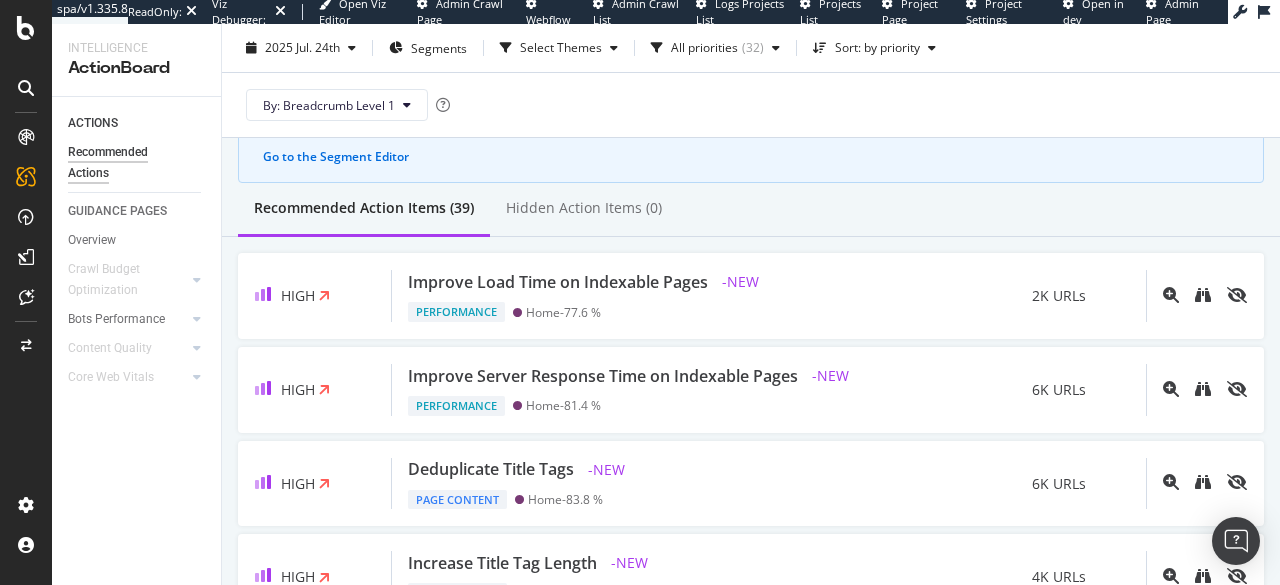 scroll, scrollTop: 158, scrollLeft: 0, axis: vertical 